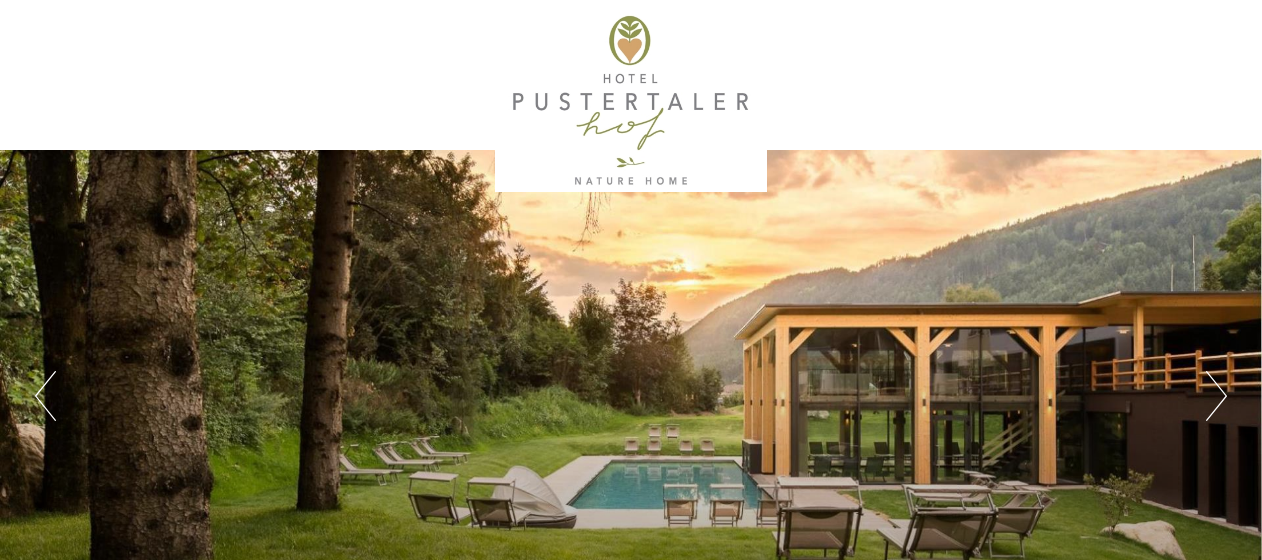 scroll, scrollTop: 0, scrollLeft: 0, axis: both 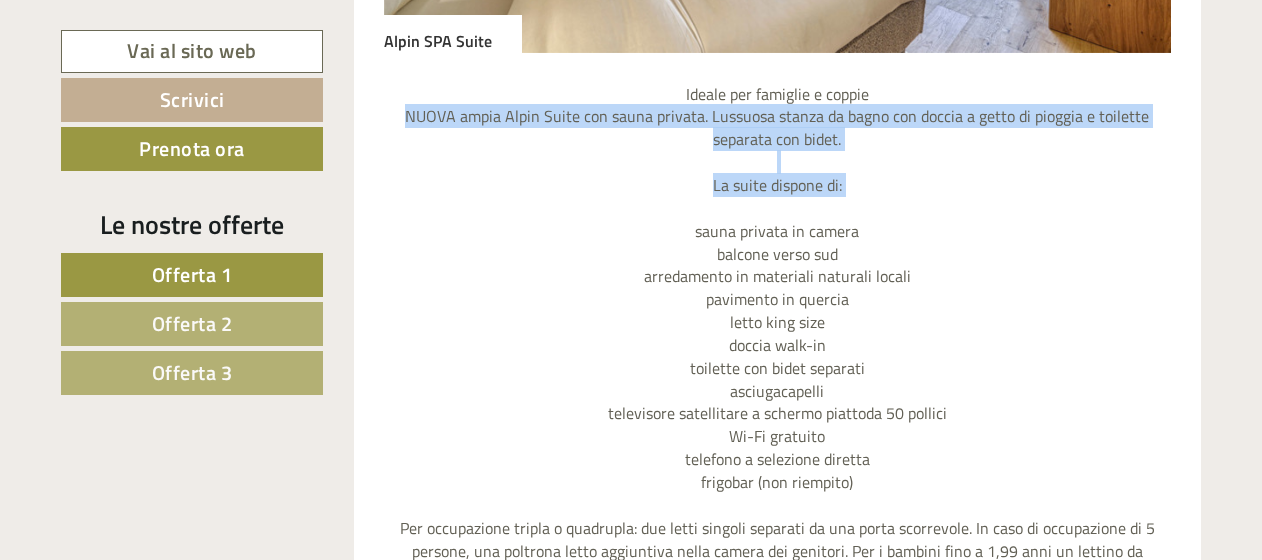 drag, startPoint x: 1260, startPoint y: 200, endPoint x: 1258, endPoint y: 142, distance: 58.034473 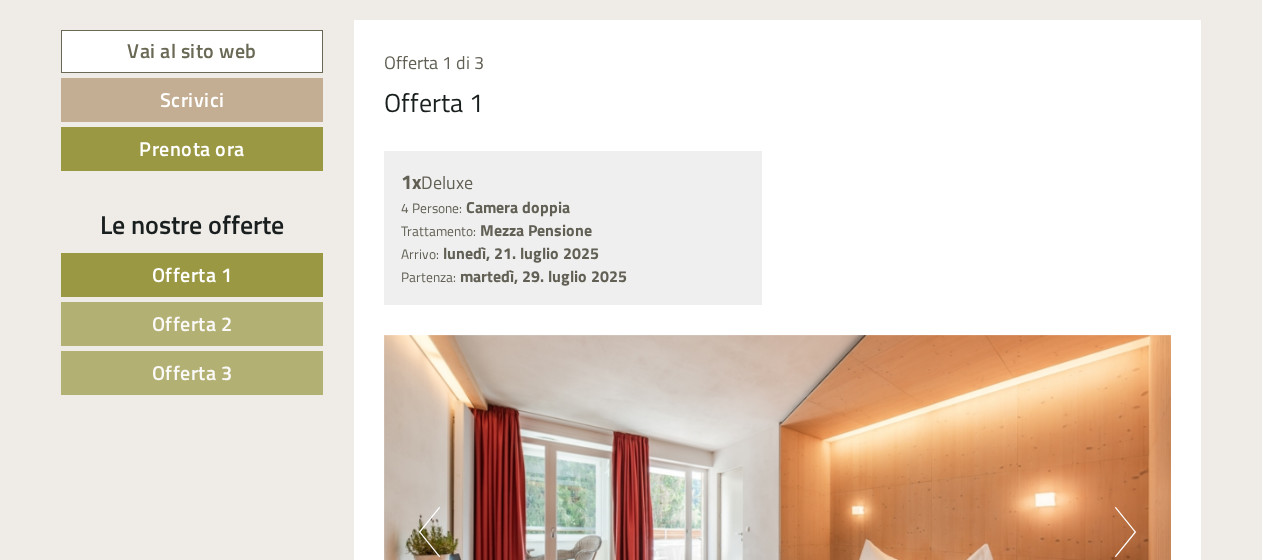 scroll, scrollTop: 1005, scrollLeft: 0, axis: vertical 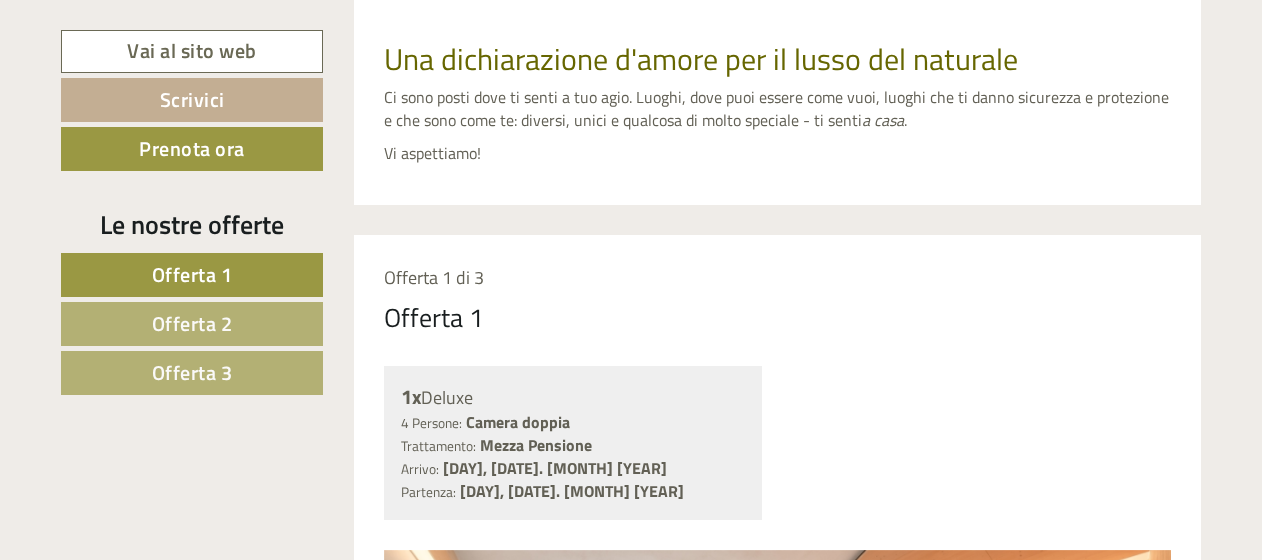 click on "Offerta 3" at bounding box center [192, 373] 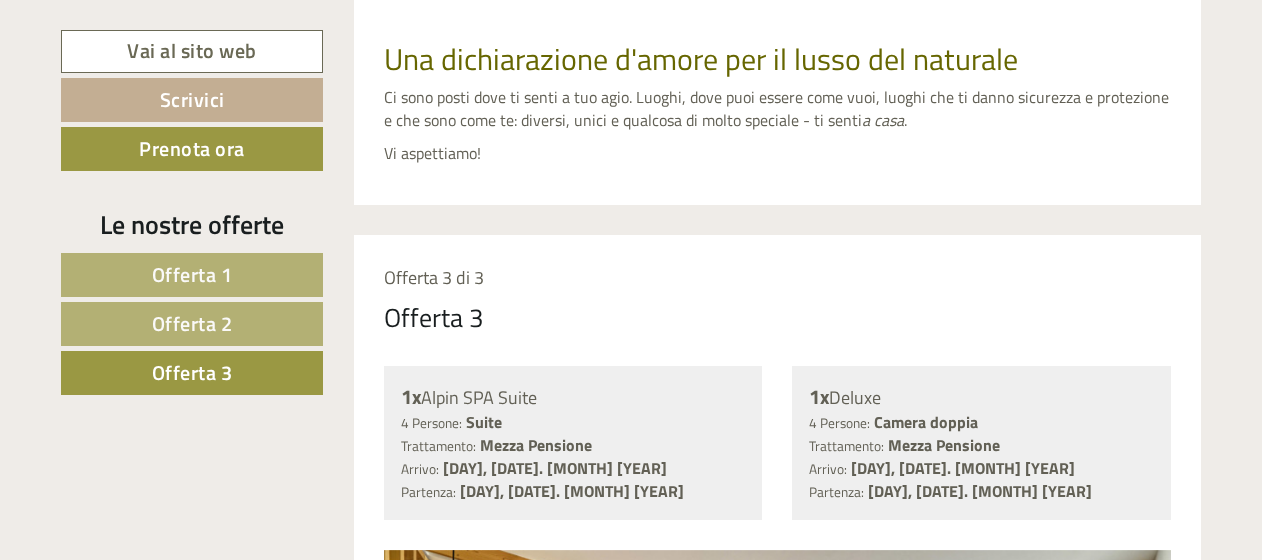 scroll, scrollTop: 1014, scrollLeft: 0, axis: vertical 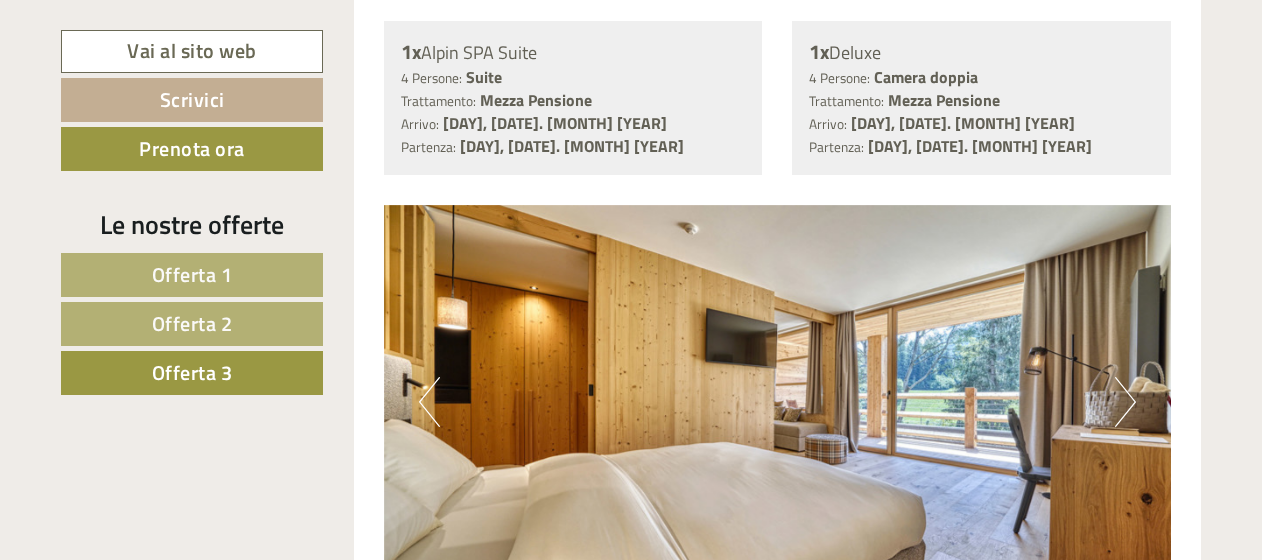 click on "Next" at bounding box center (1125, 402) 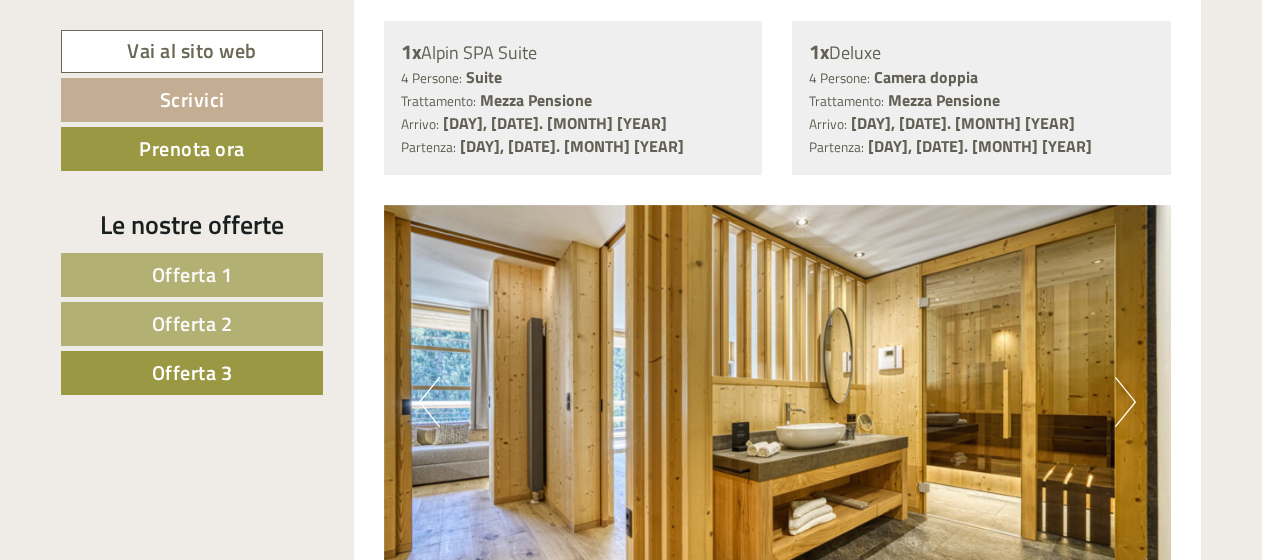 click on "Next" at bounding box center (1125, 402) 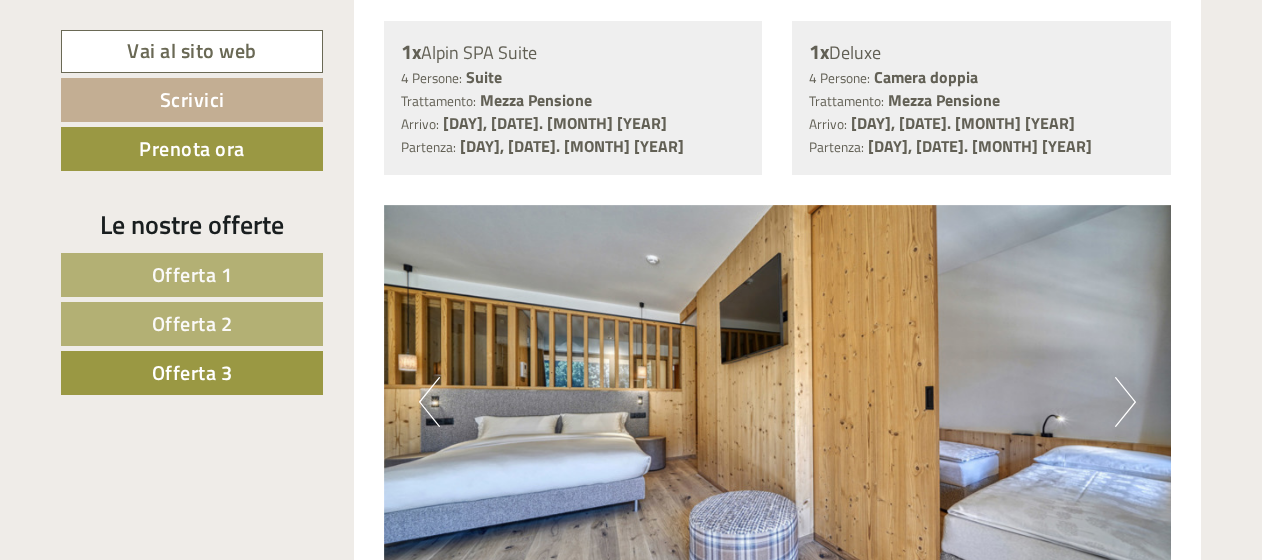 click on "Next" at bounding box center (1125, 402) 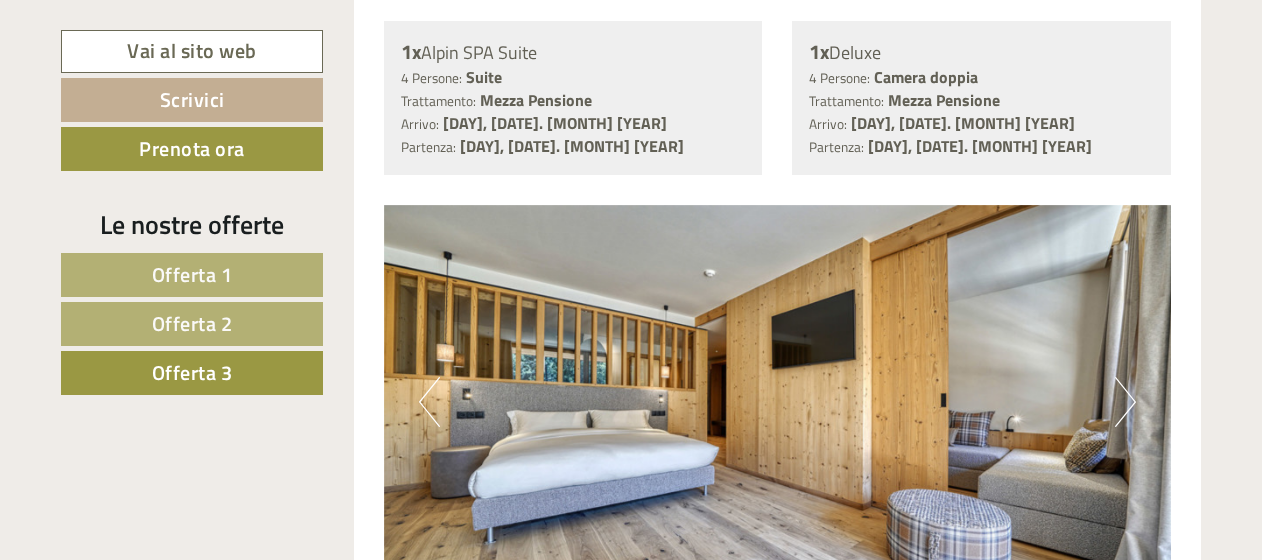 click on "Next" at bounding box center [1125, 402] 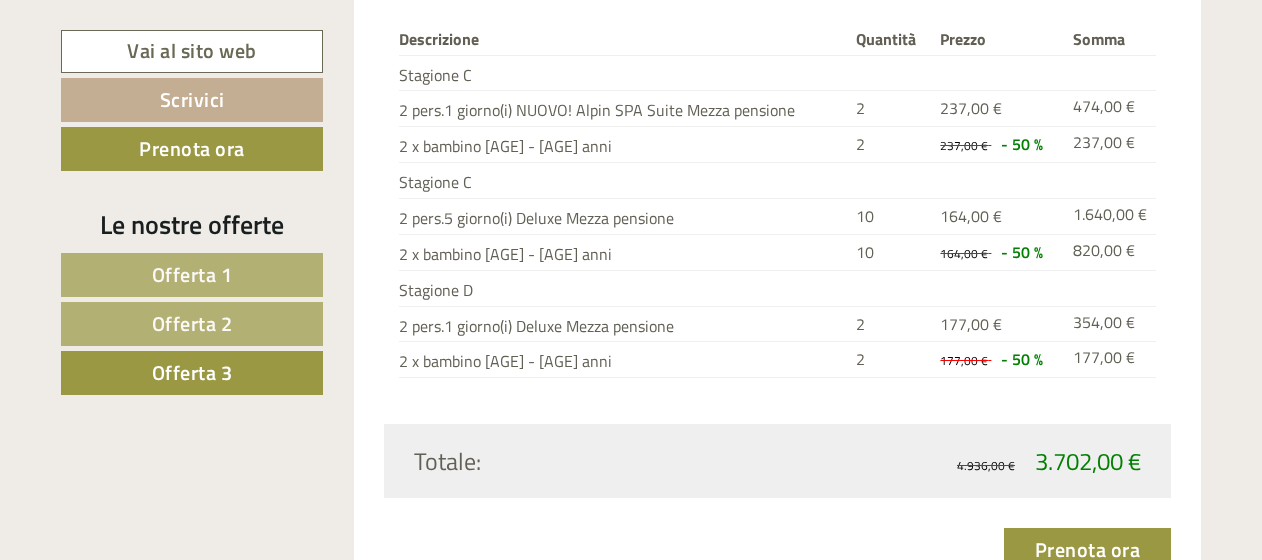 scroll, scrollTop: 3164, scrollLeft: 0, axis: vertical 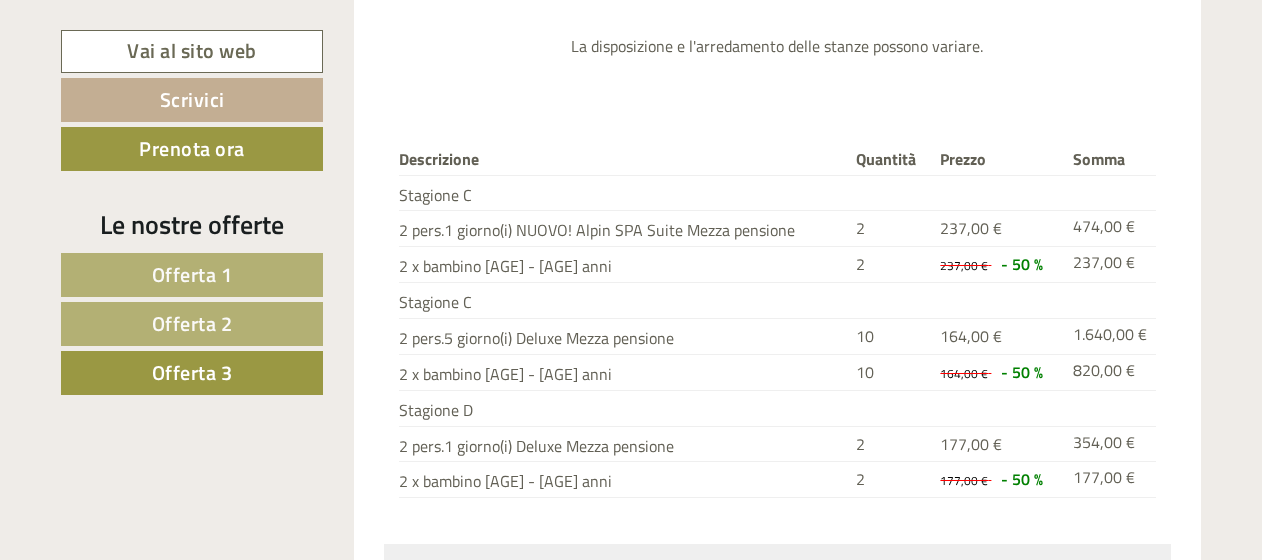 type 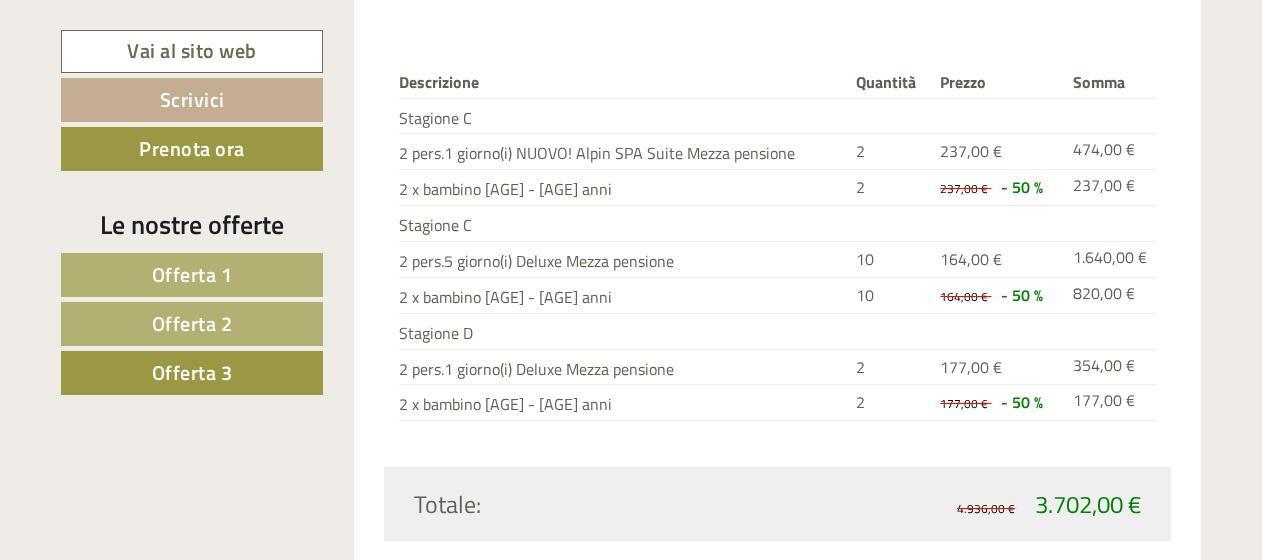 scroll, scrollTop: 3244, scrollLeft: 0, axis: vertical 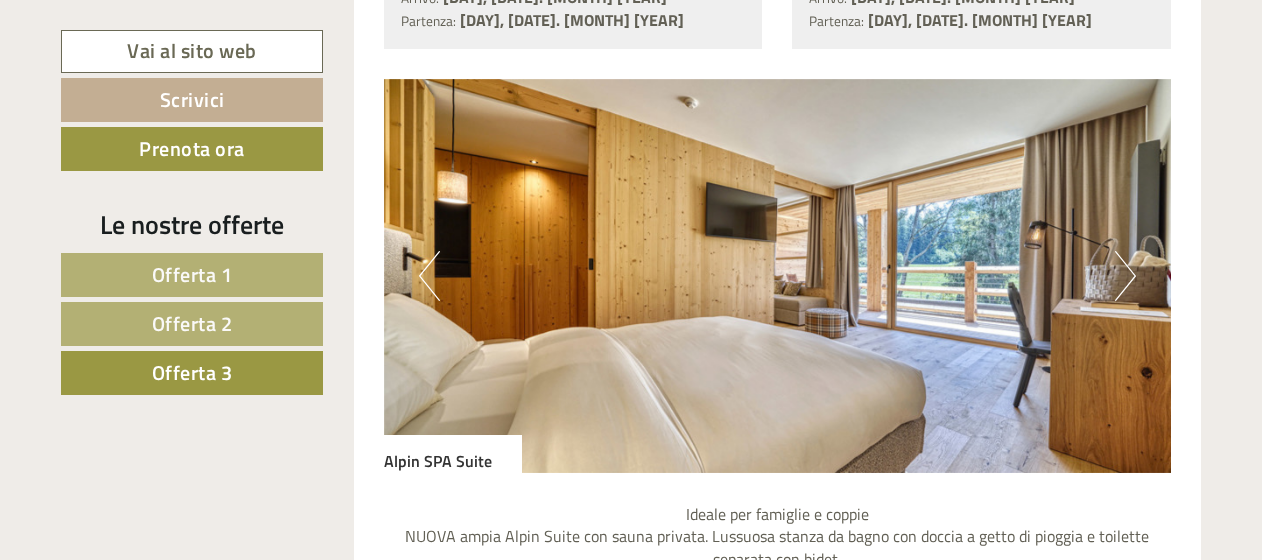 drag, startPoint x: 1260, startPoint y: 149, endPoint x: 1274, endPoint y: 203, distance: 55.7853 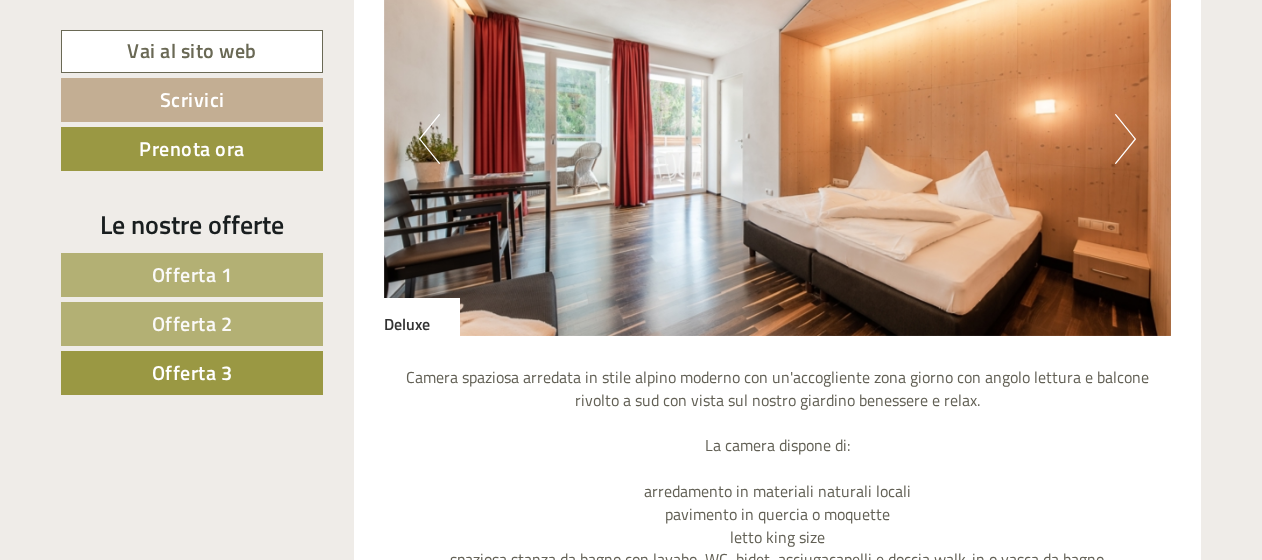 scroll, scrollTop: 2444, scrollLeft: 0, axis: vertical 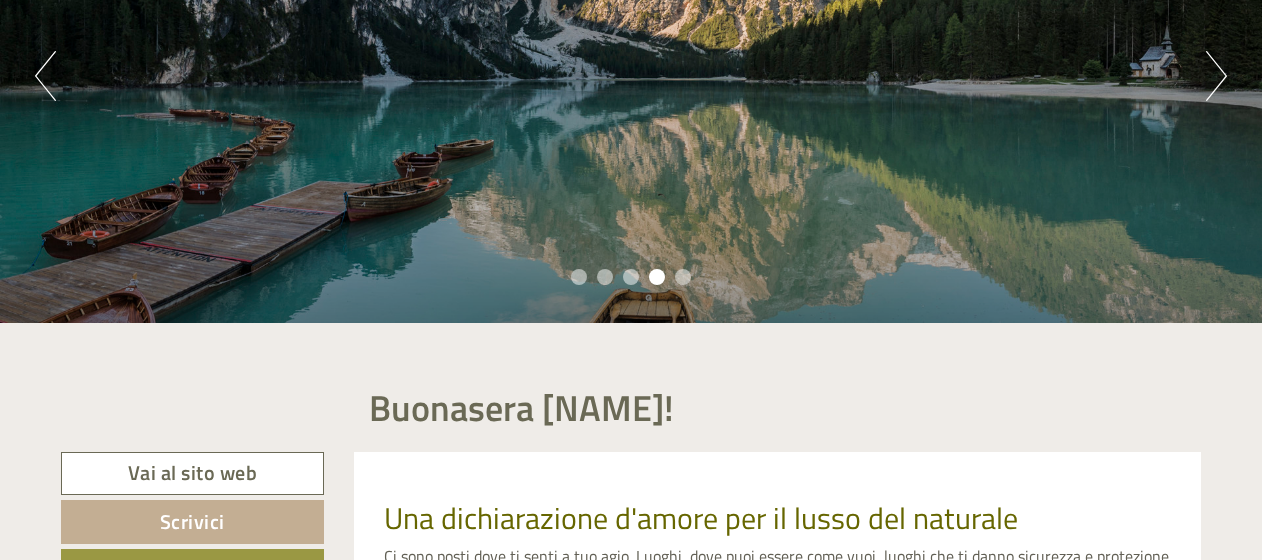 click on "Next" at bounding box center [1216, 76] 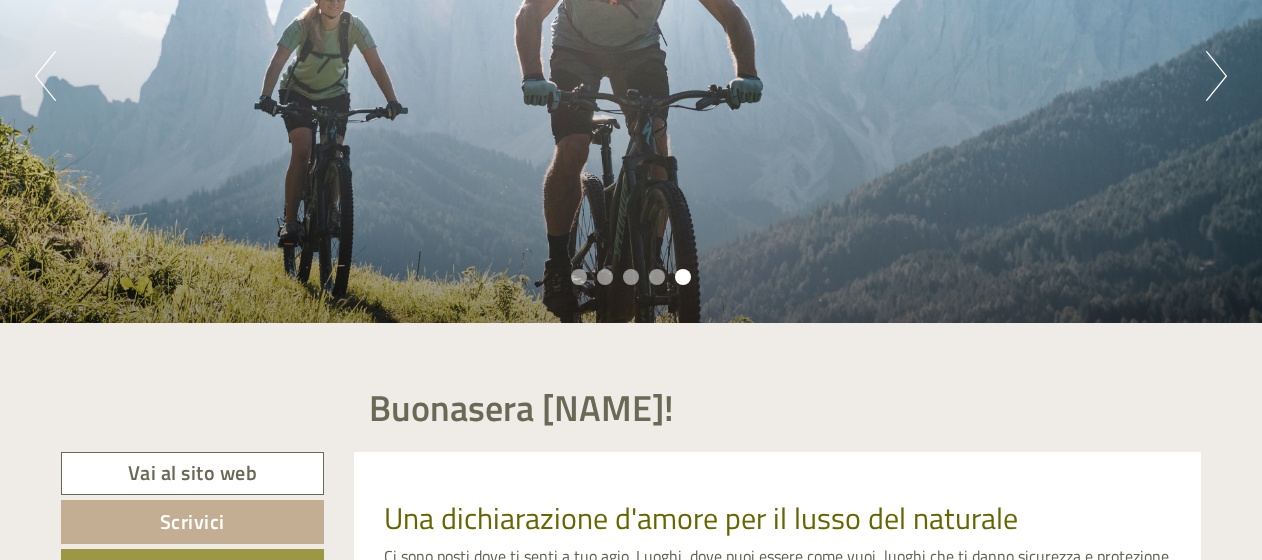click on "Next" at bounding box center [1216, 76] 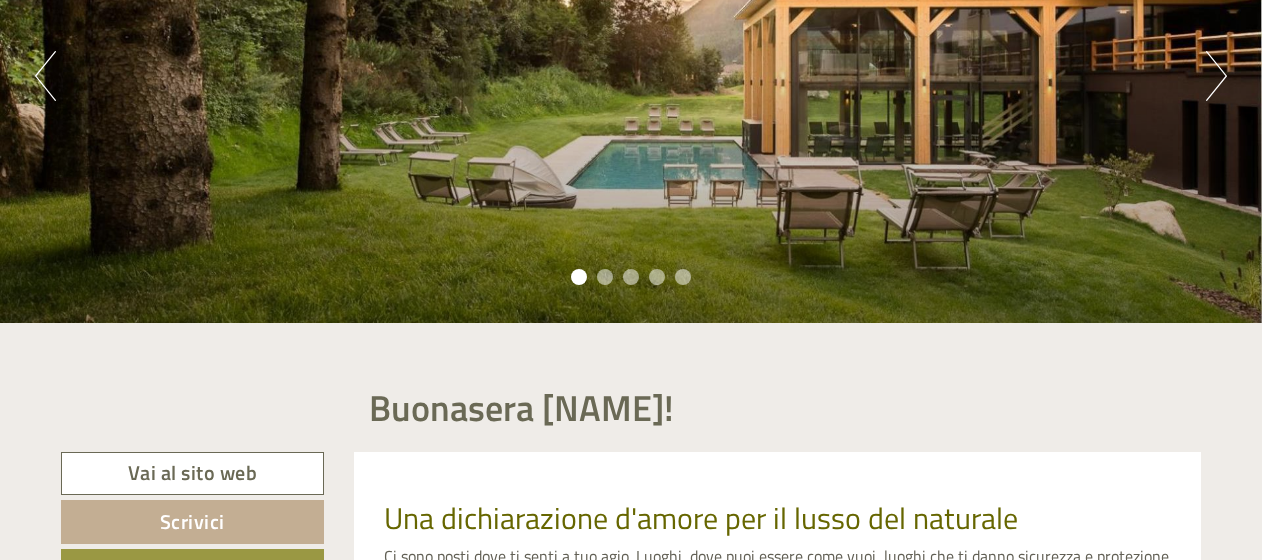 click on "Next" at bounding box center [1216, 76] 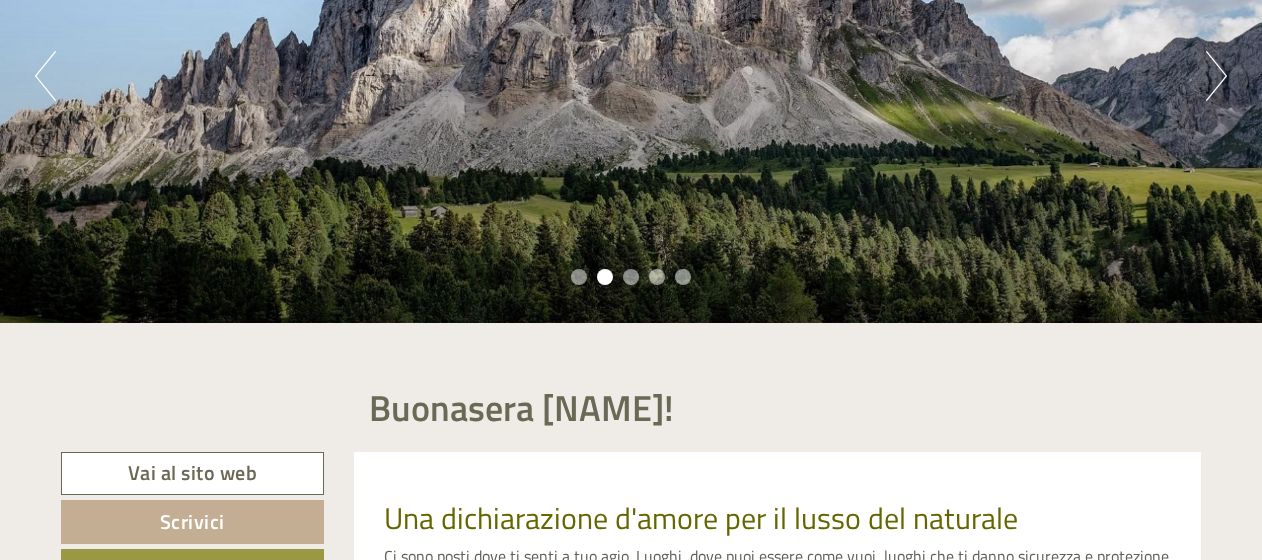 click on "Previous" at bounding box center (45, 76) 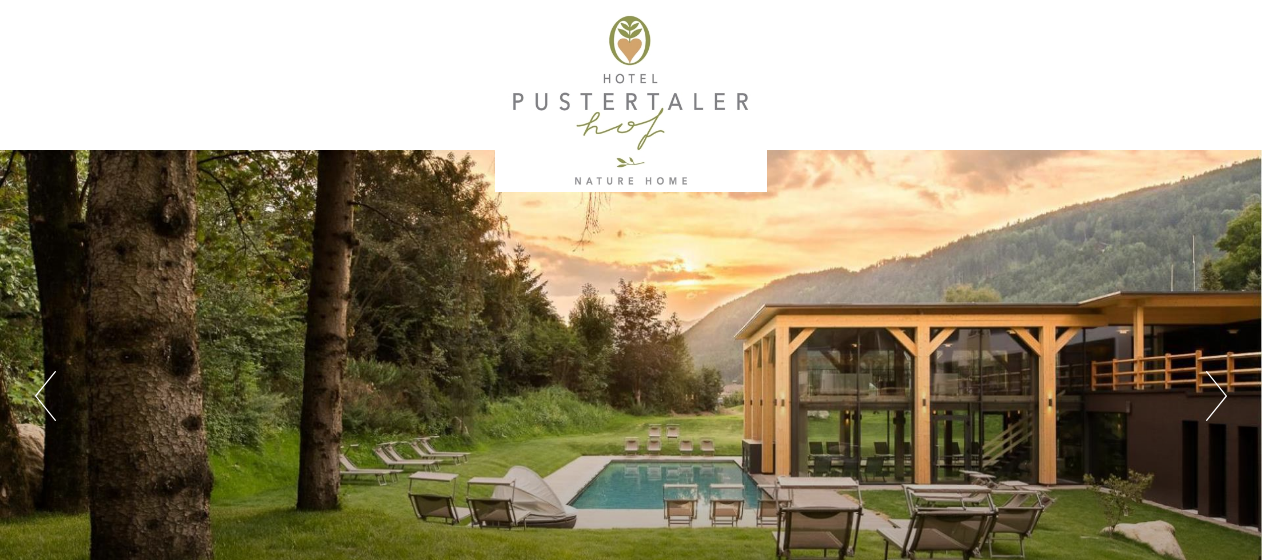 scroll, scrollTop: 0, scrollLeft: 0, axis: both 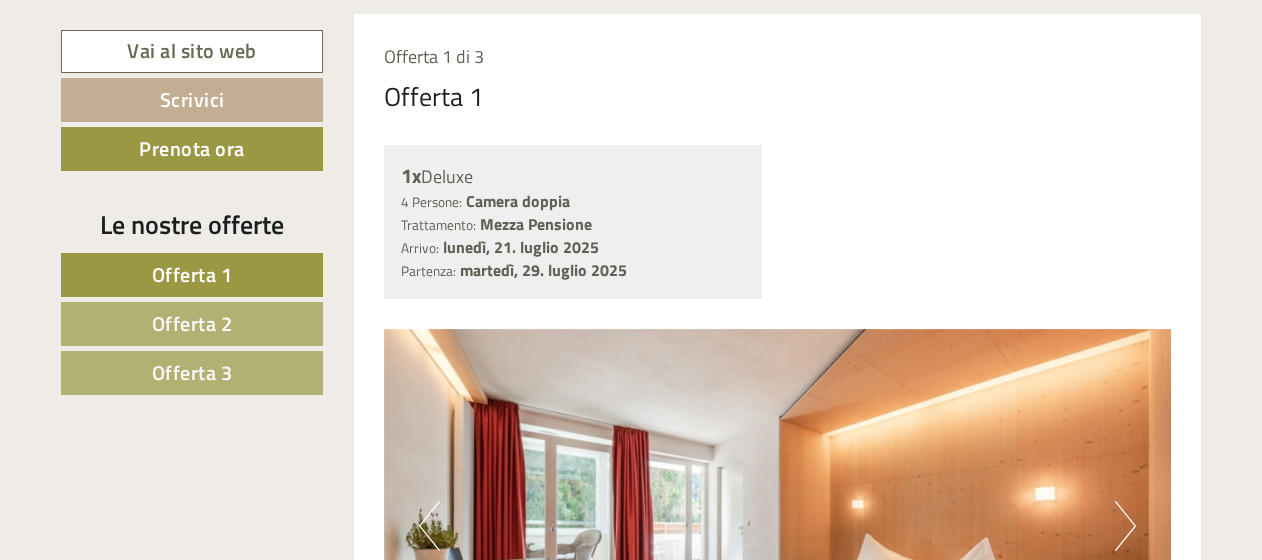 click on "Offerta 3" at bounding box center [192, 373] 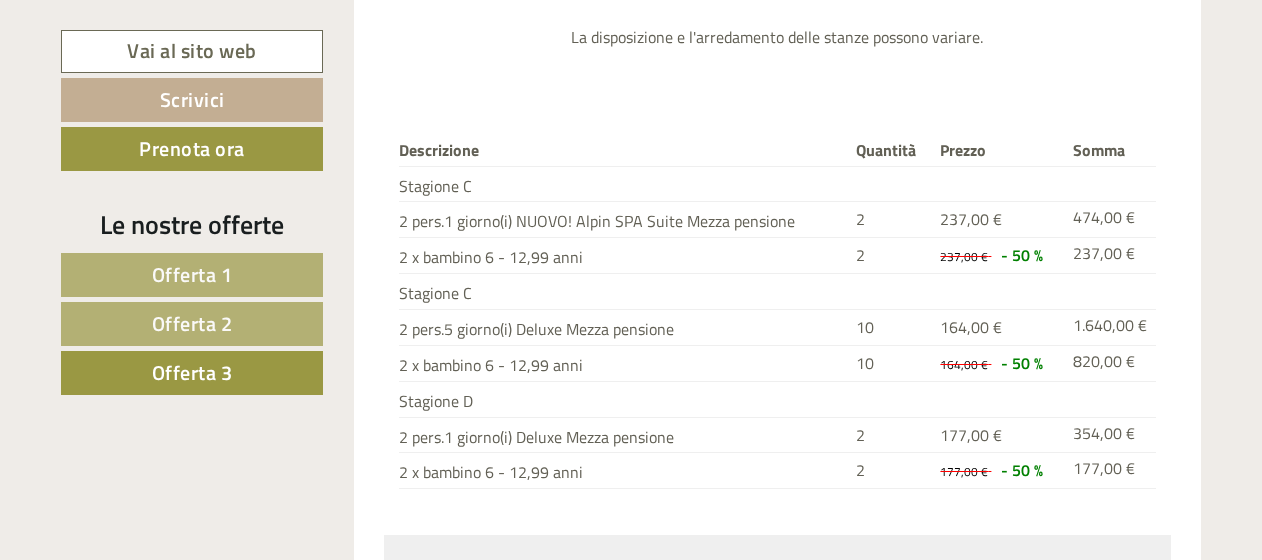 scroll, scrollTop: 3174, scrollLeft: 0, axis: vertical 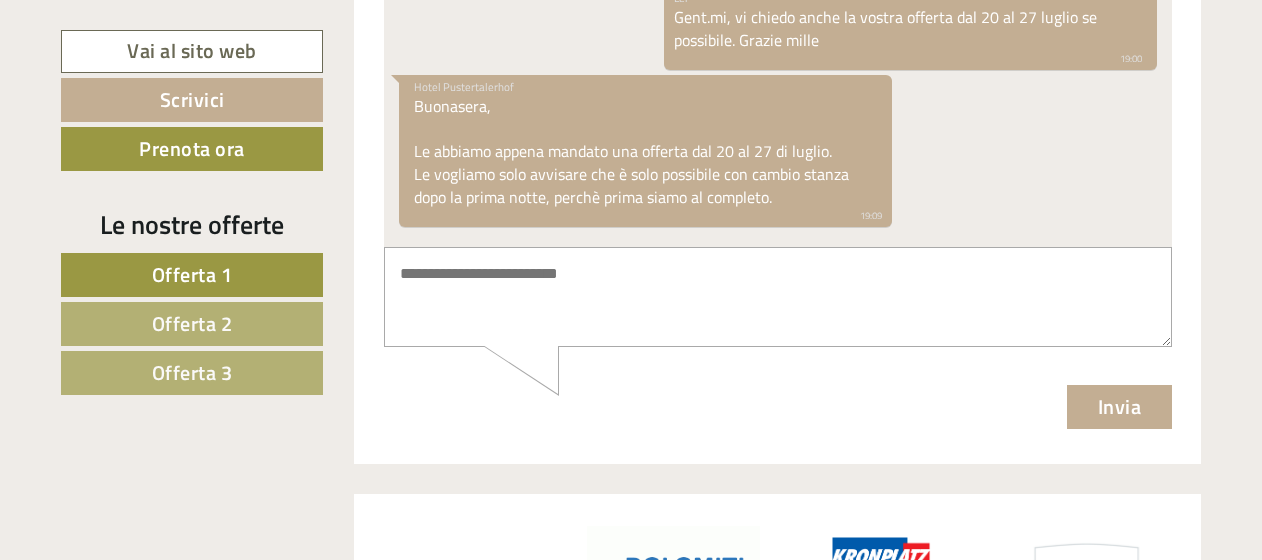click at bounding box center [777, 297] 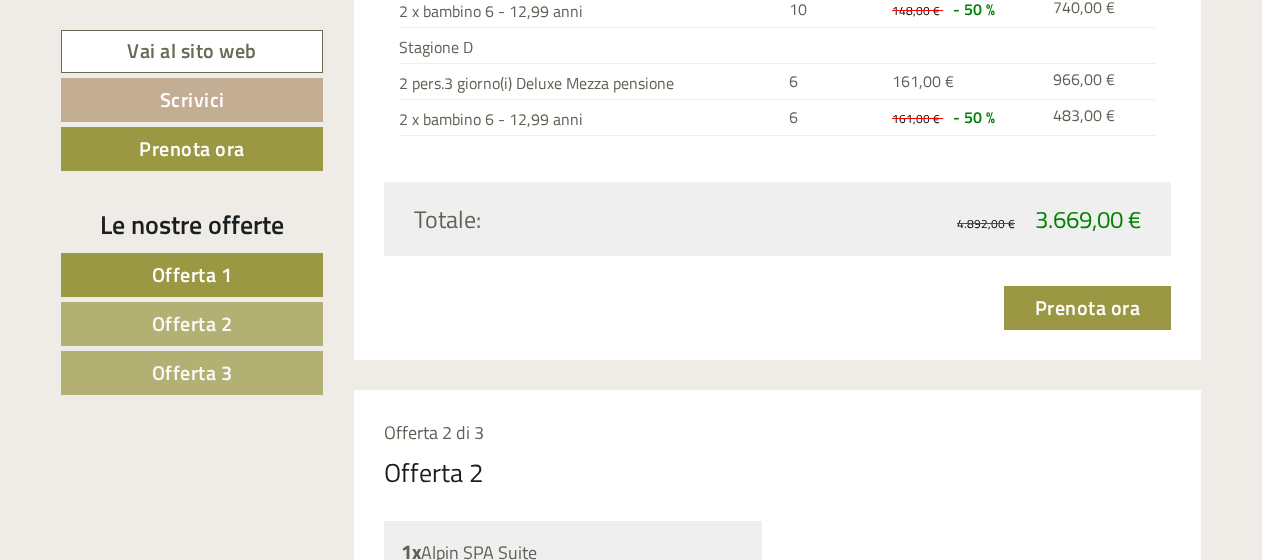 scroll, scrollTop: 1894, scrollLeft: 0, axis: vertical 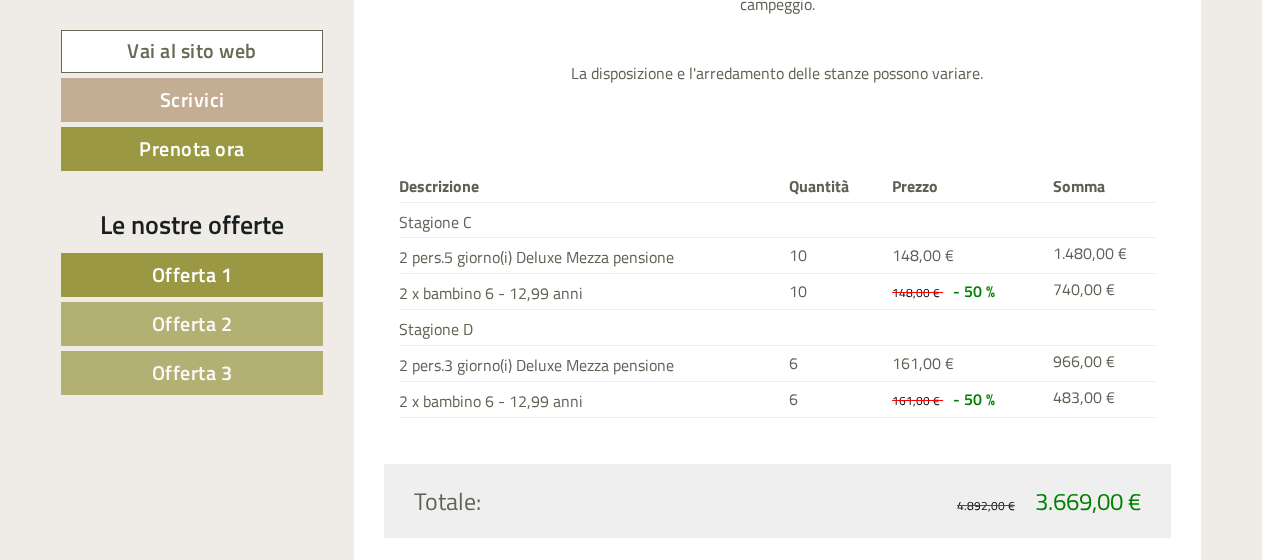 type on "**********" 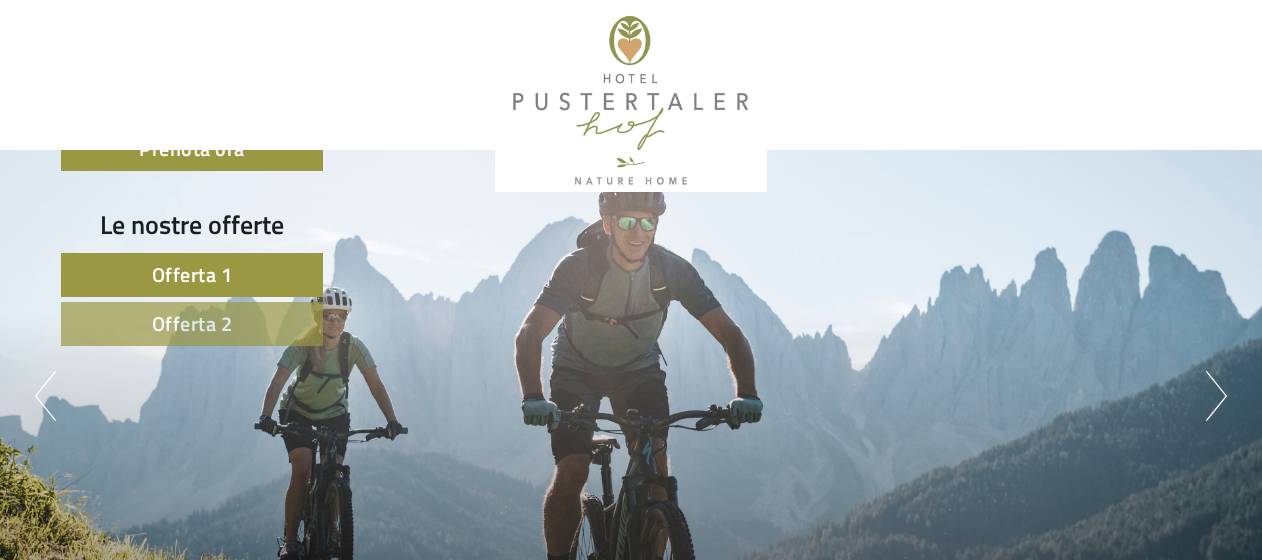 scroll, scrollTop: 2080, scrollLeft: 0, axis: vertical 